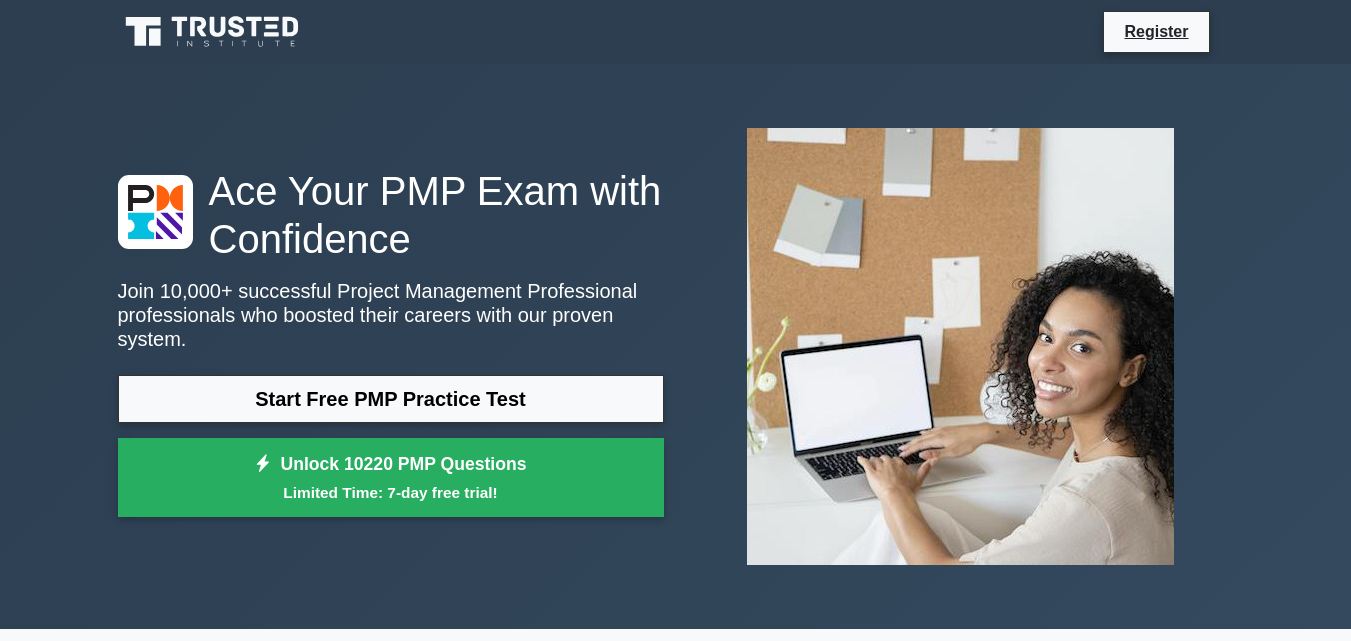 scroll, scrollTop: 0, scrollLeft: 0, axis: both 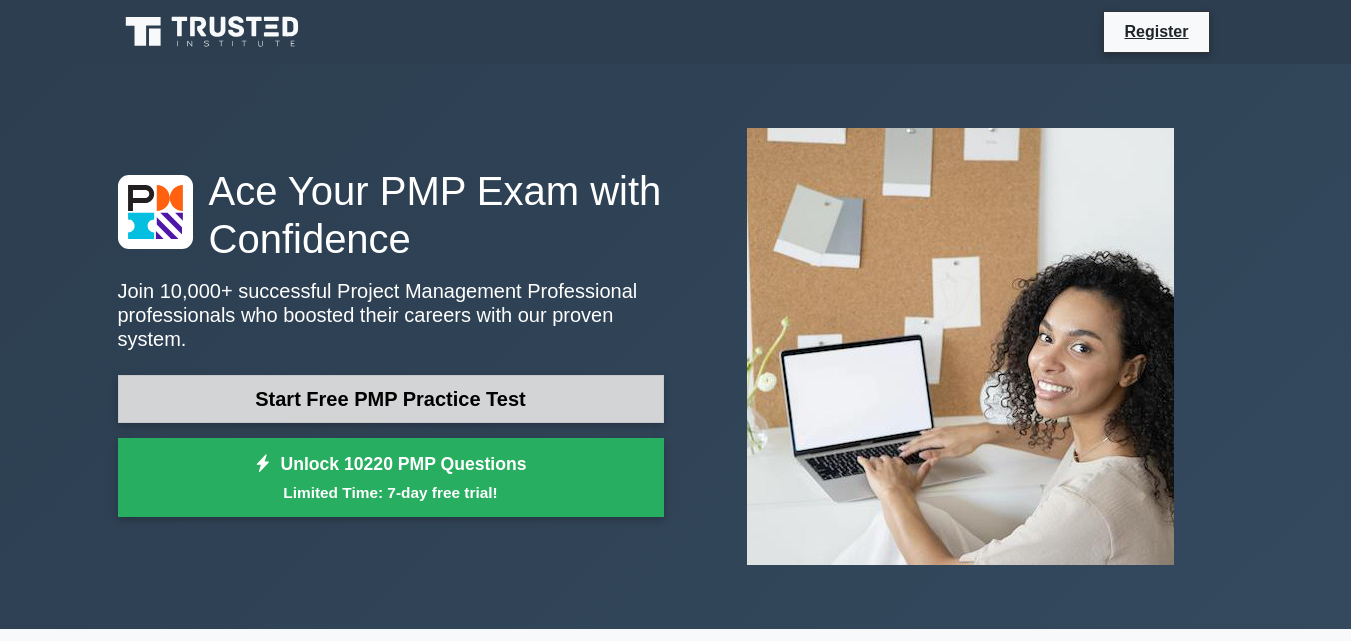 click on "Start Free PMP Practice Test" at bounding box center (391, 399) 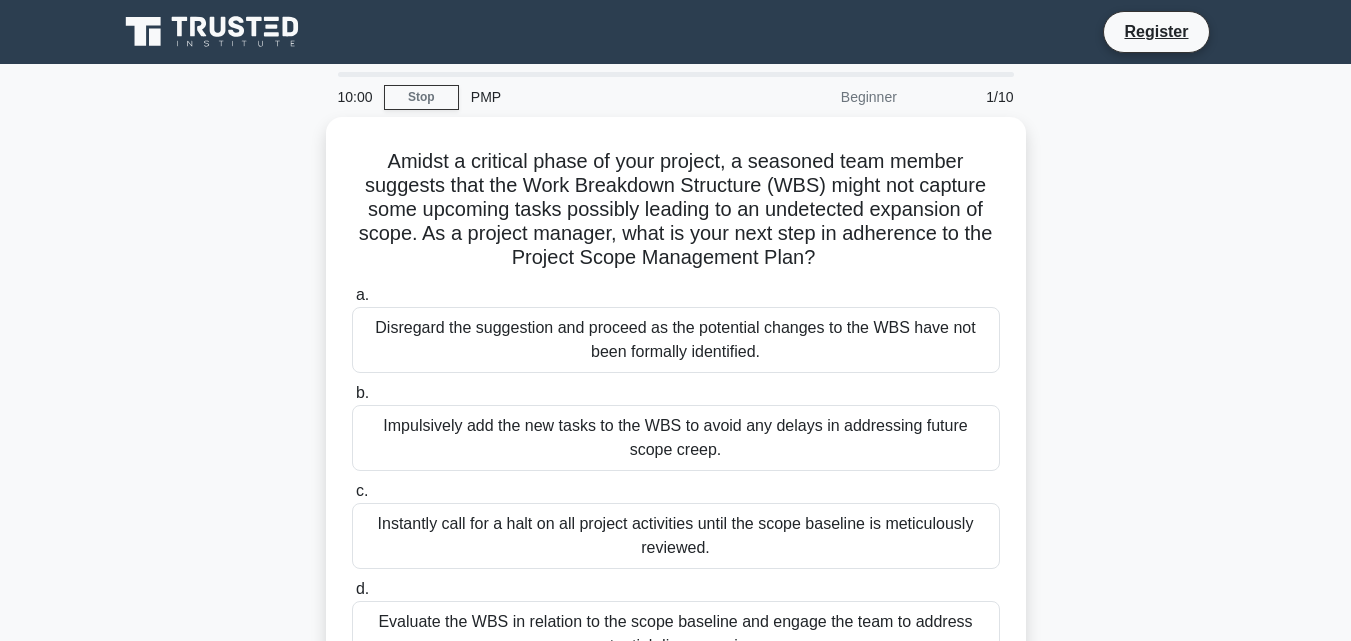 scroll, scrollTop: 0, scrollLeft: 0, axis: both 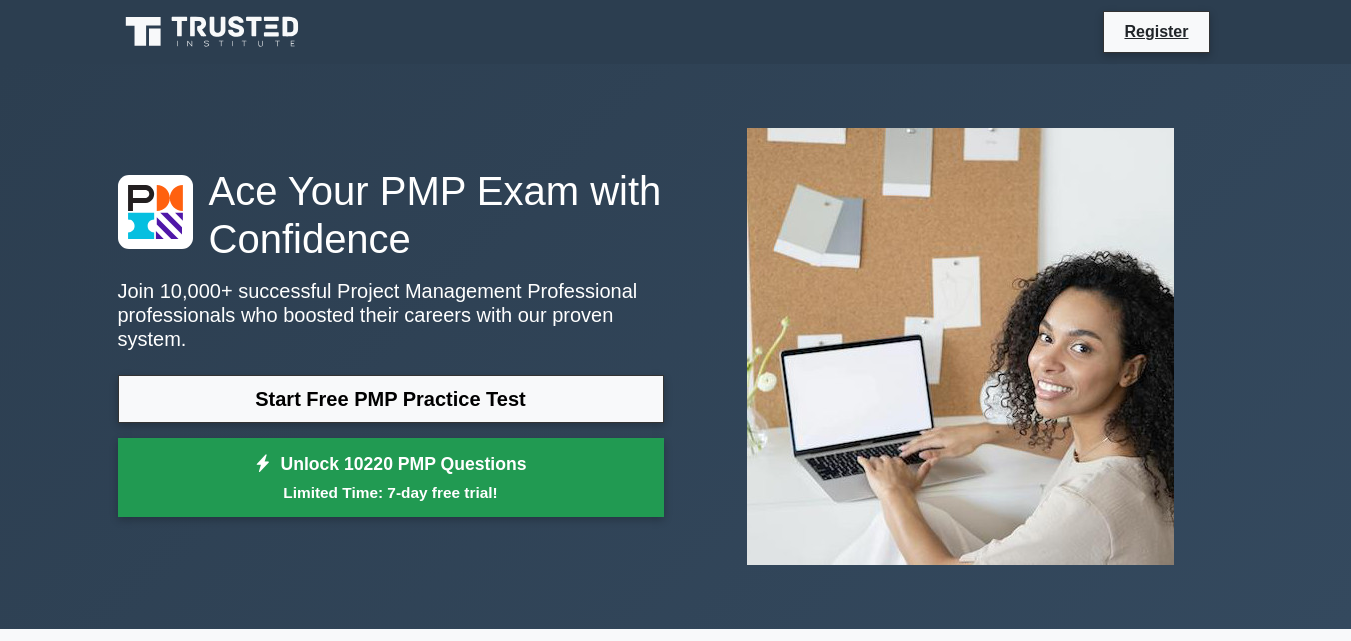 click on "Unlock 10220 PMP Questions
Limited Time: 7-day free trial!" at bounding box center (391, 478) 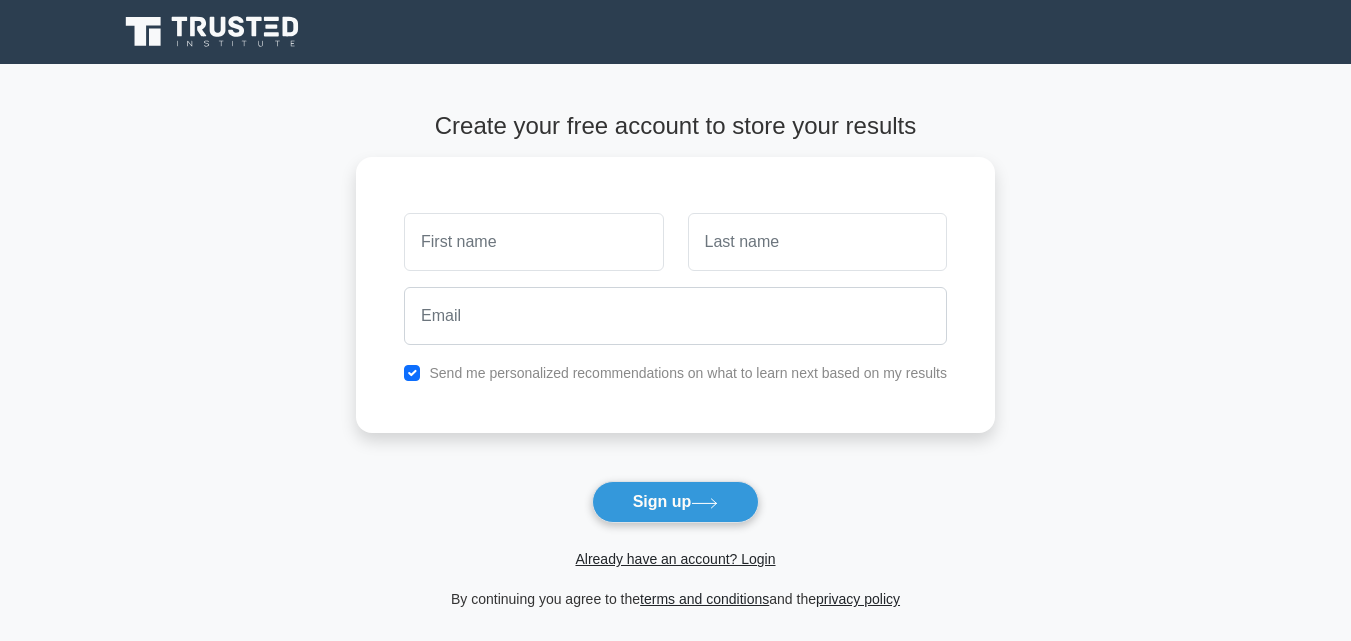 scroll, scrollTop: 0, scrollLeft: 0, axis: both 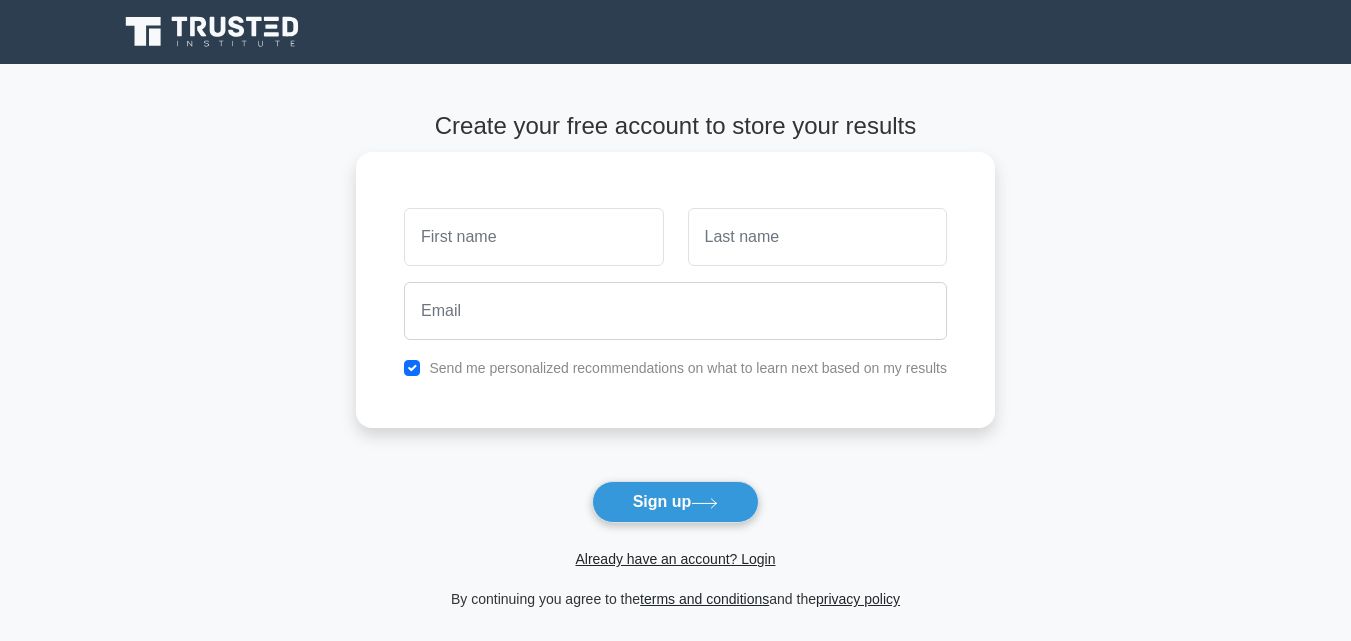 click at bounding box center [533, 237] 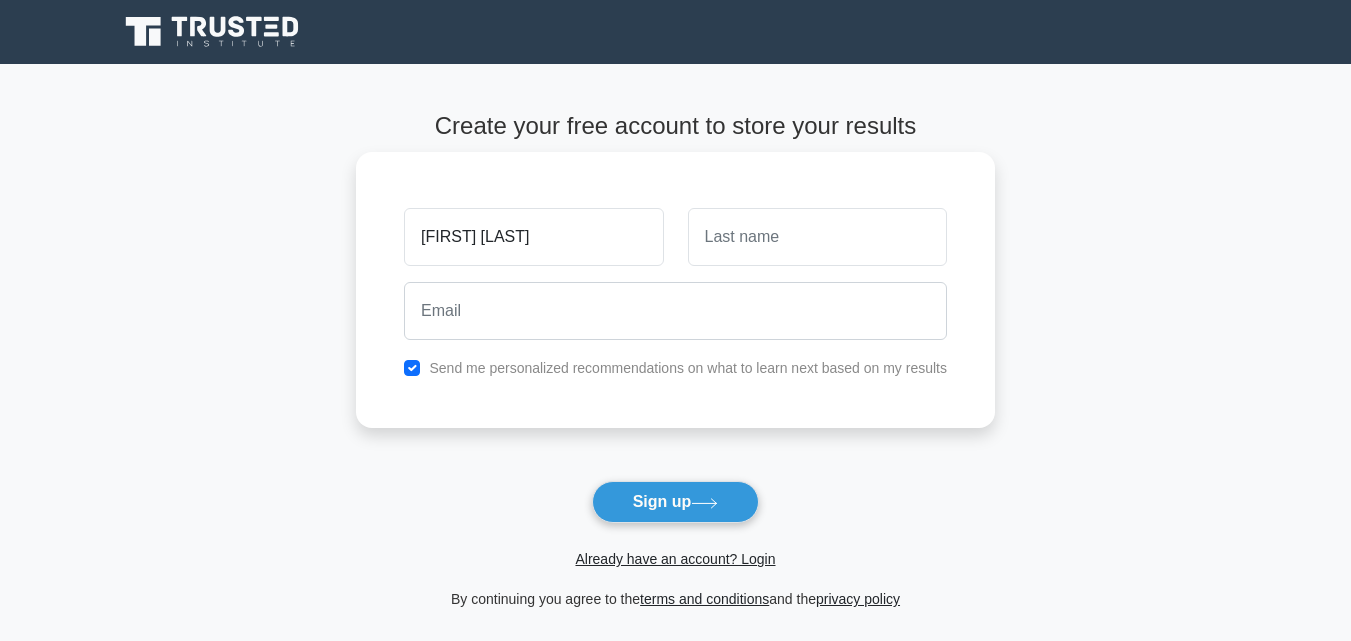 click on "omanya gabriel" at bounding box center (533, 237) 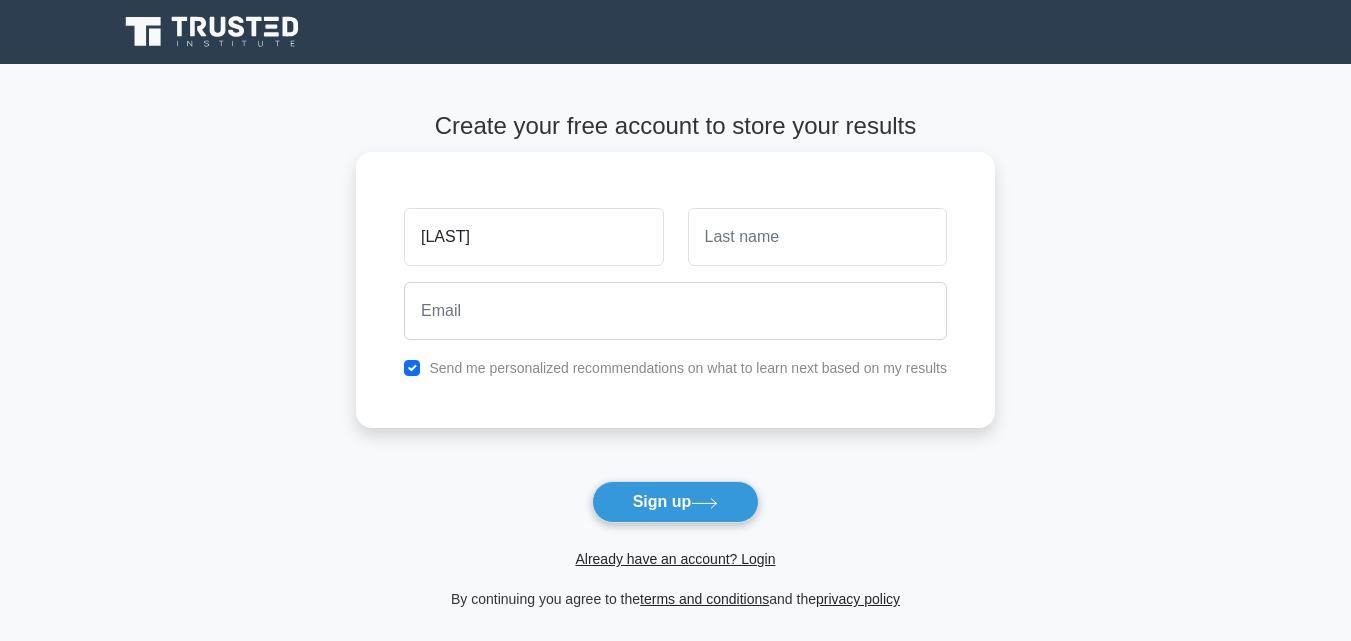 type on "gabriel" 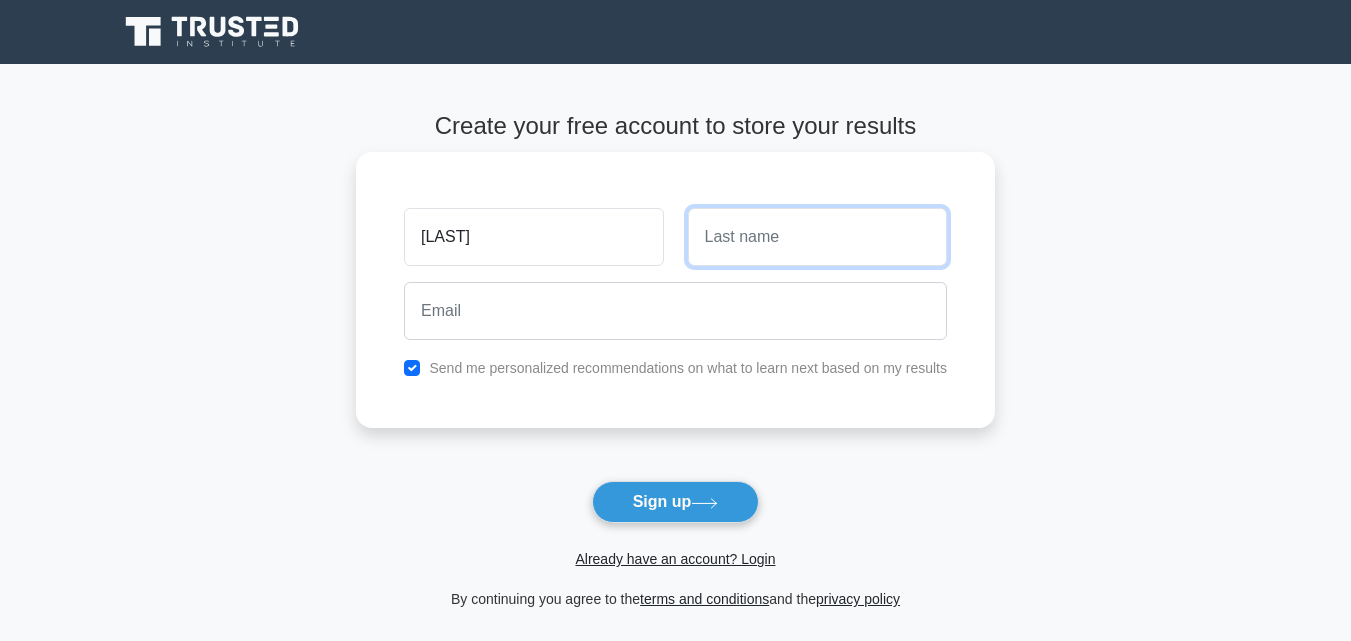 click at bounding box center [817, 237] 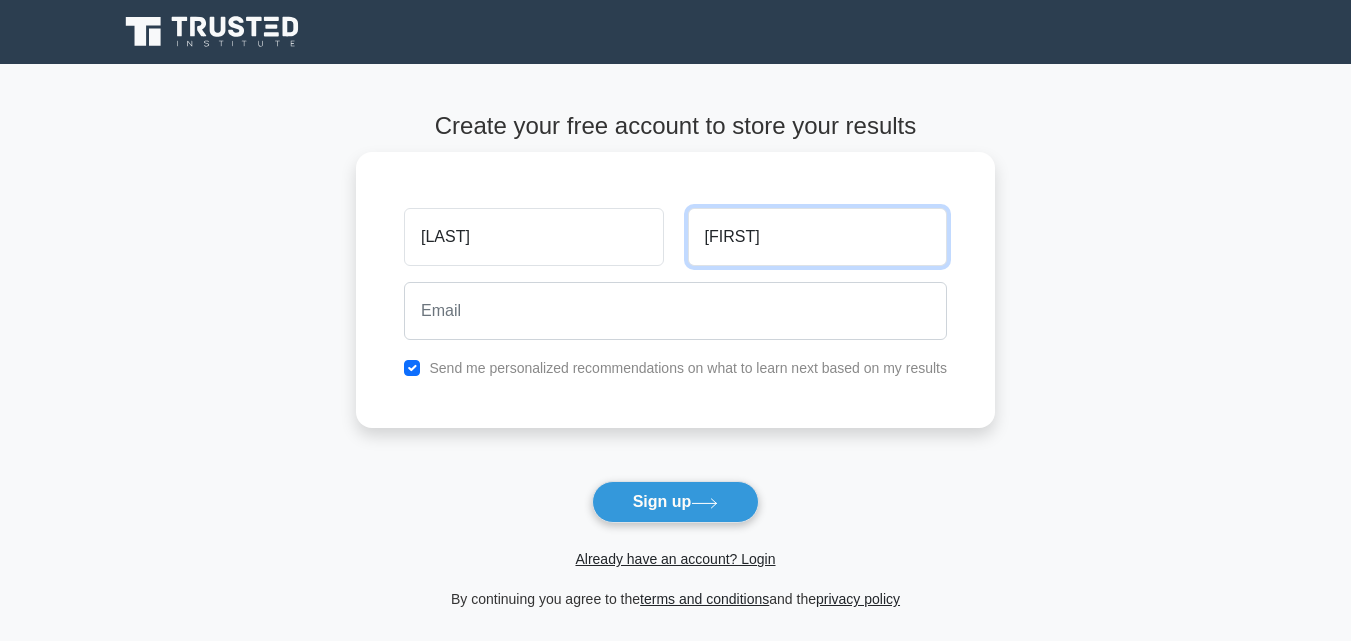 type on "omanya" 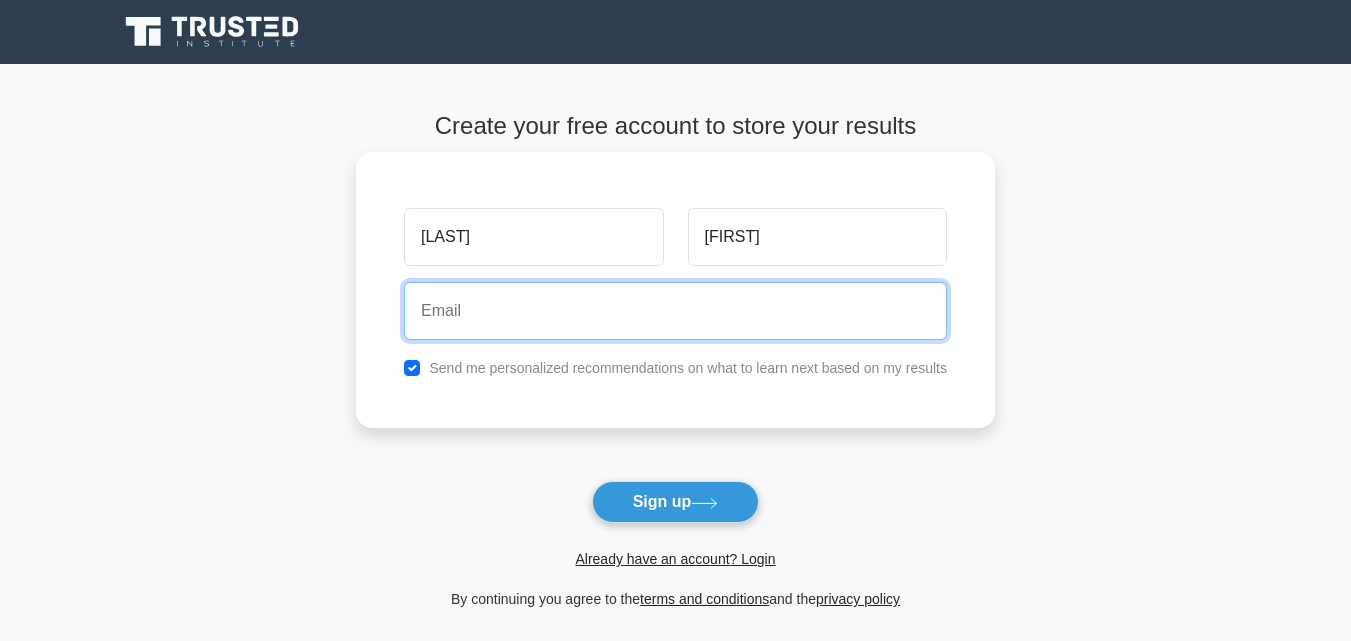 click at bounding box center (675, 311) 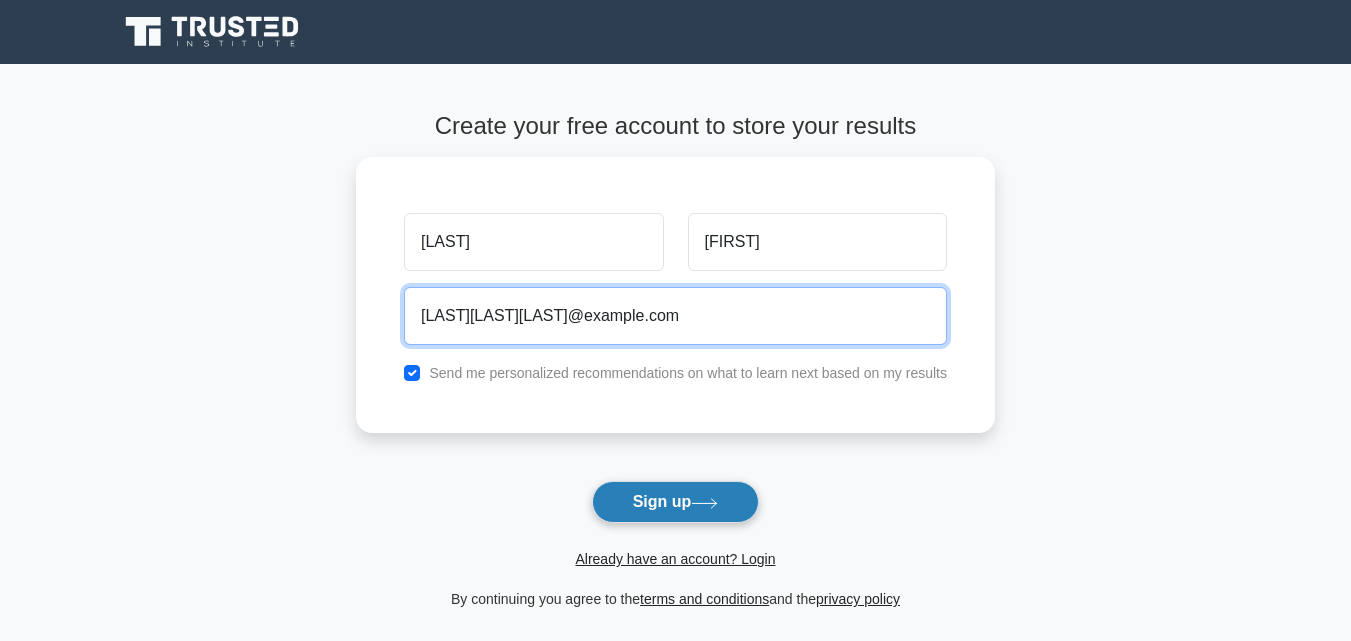 type on "gabrielomito7@gmail.com" 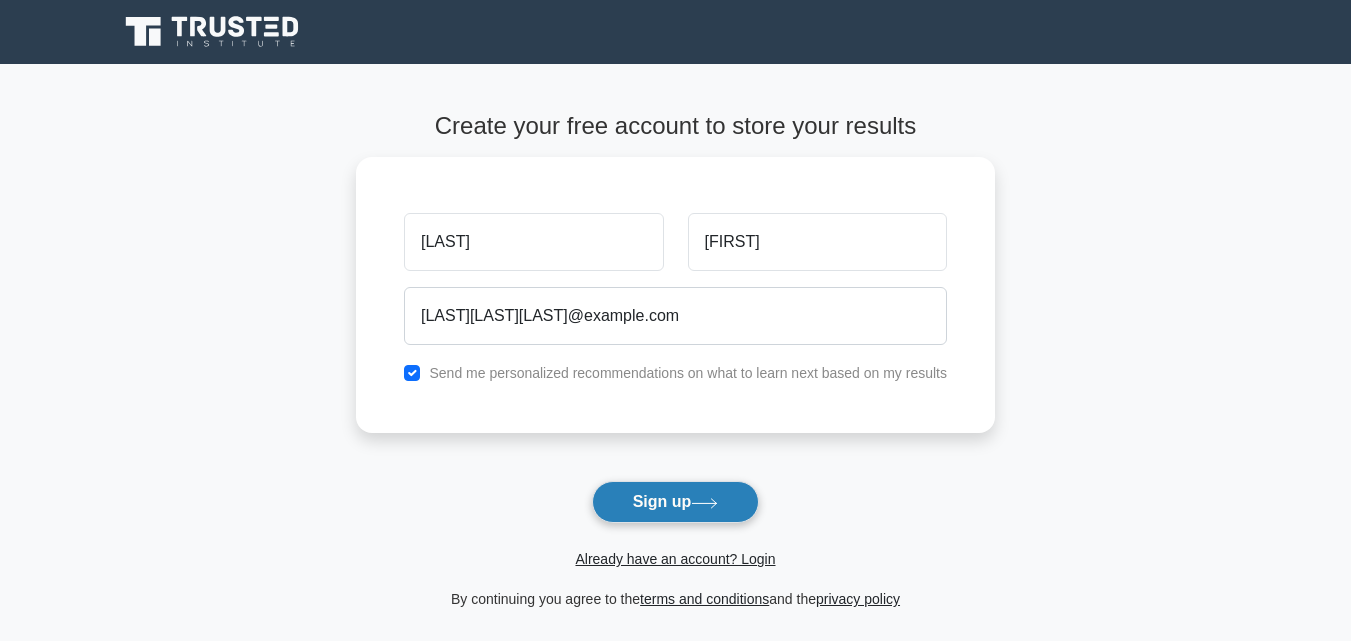 click on "Sign up" at bounding box center [676, 502] 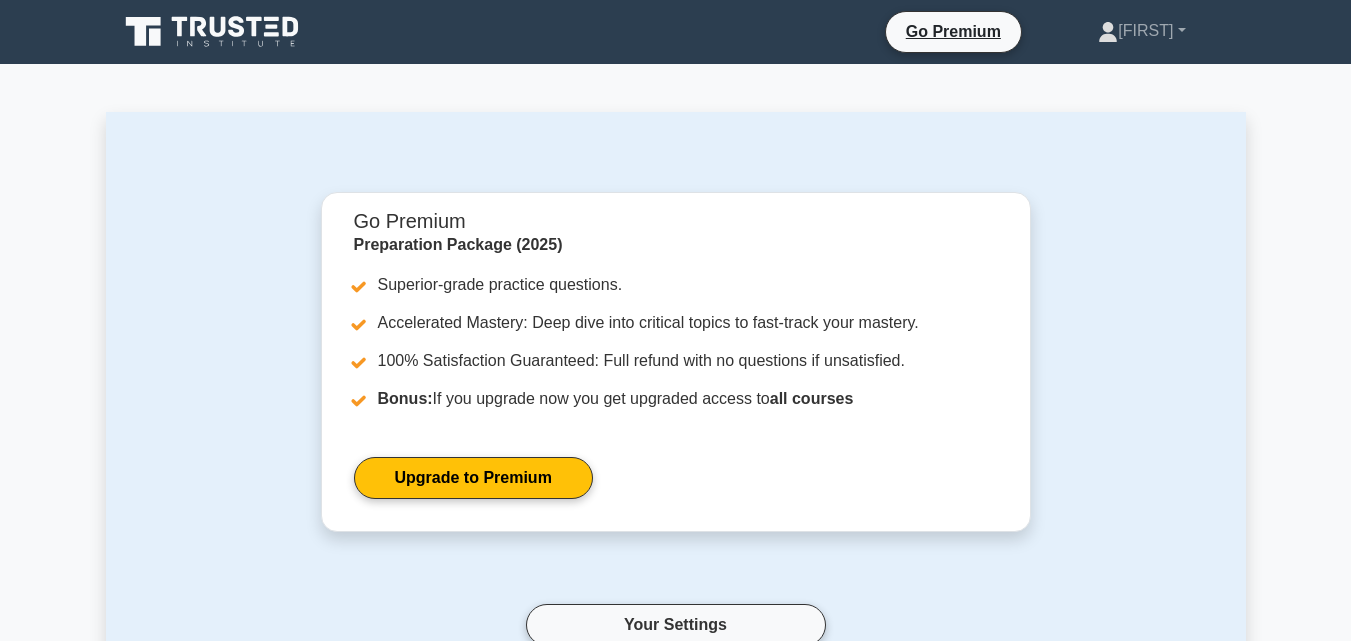 scroll, scrollTop: 0, scrollLeft: 0, axis: both 